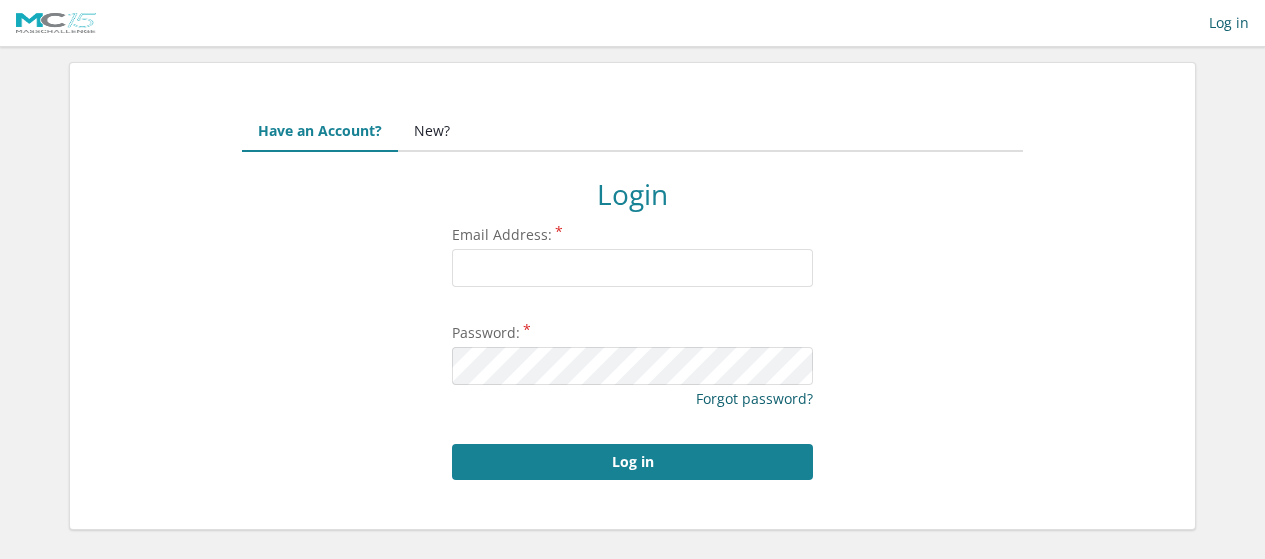 scroll, scrollTop: 0, scrollLeft: 0, axis: both 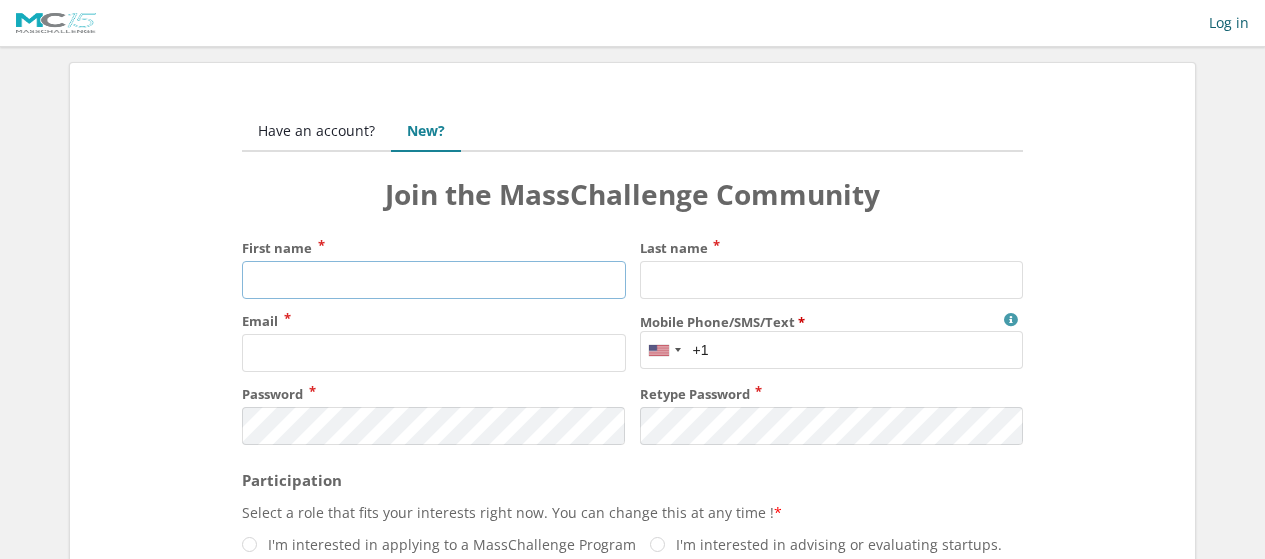 click on "First name" at bounding box center [433, 280] 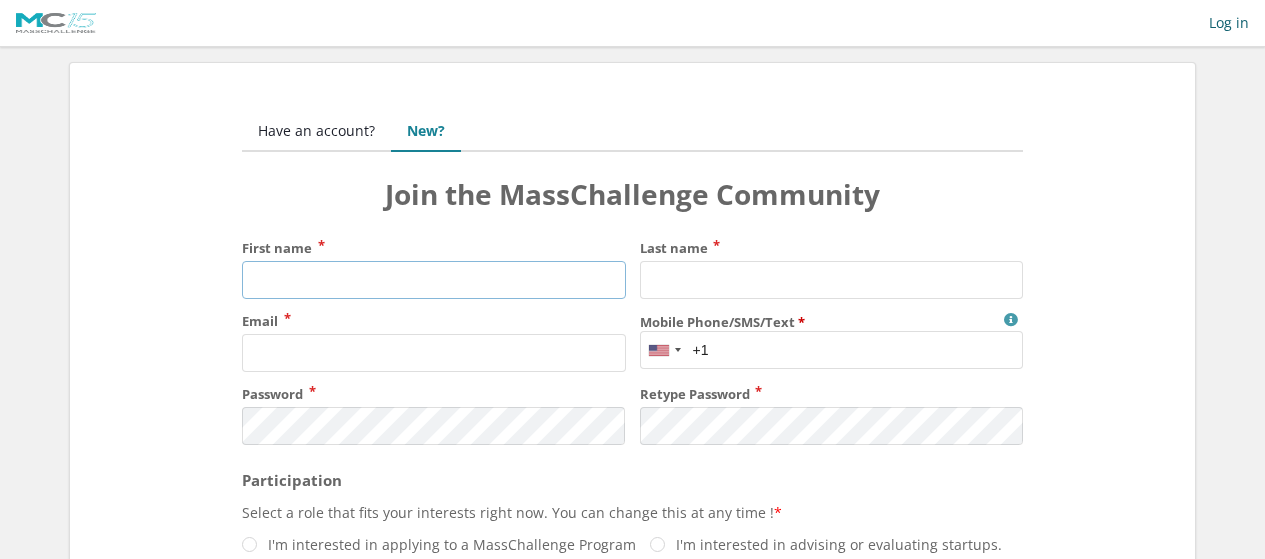 type on "[FIRST]" 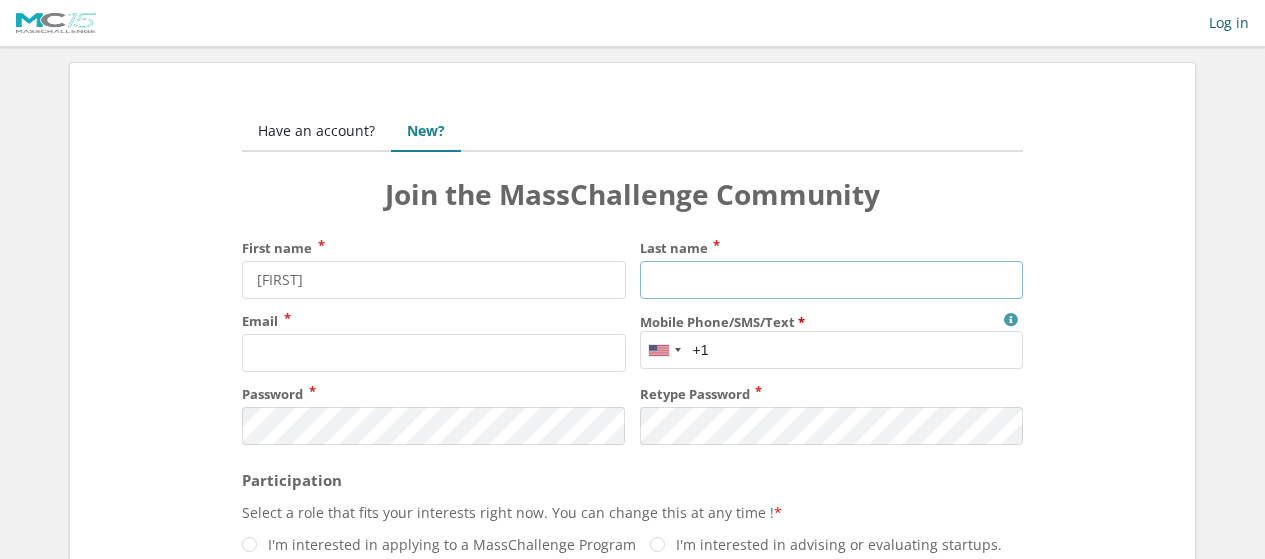 type on "[LAST]" 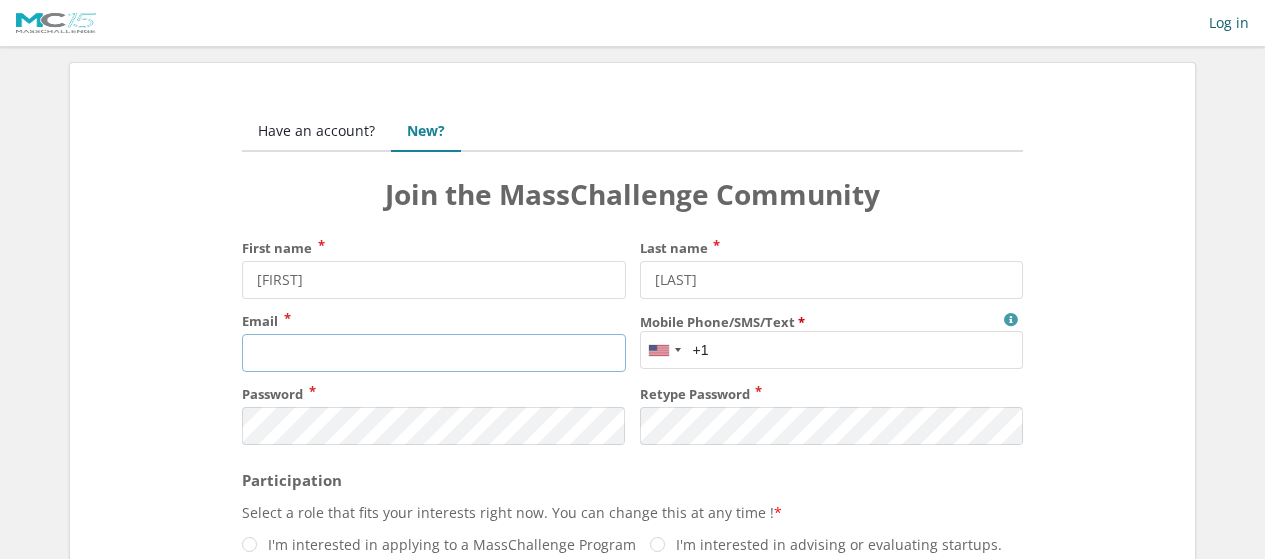 type on "[EMAIL]" 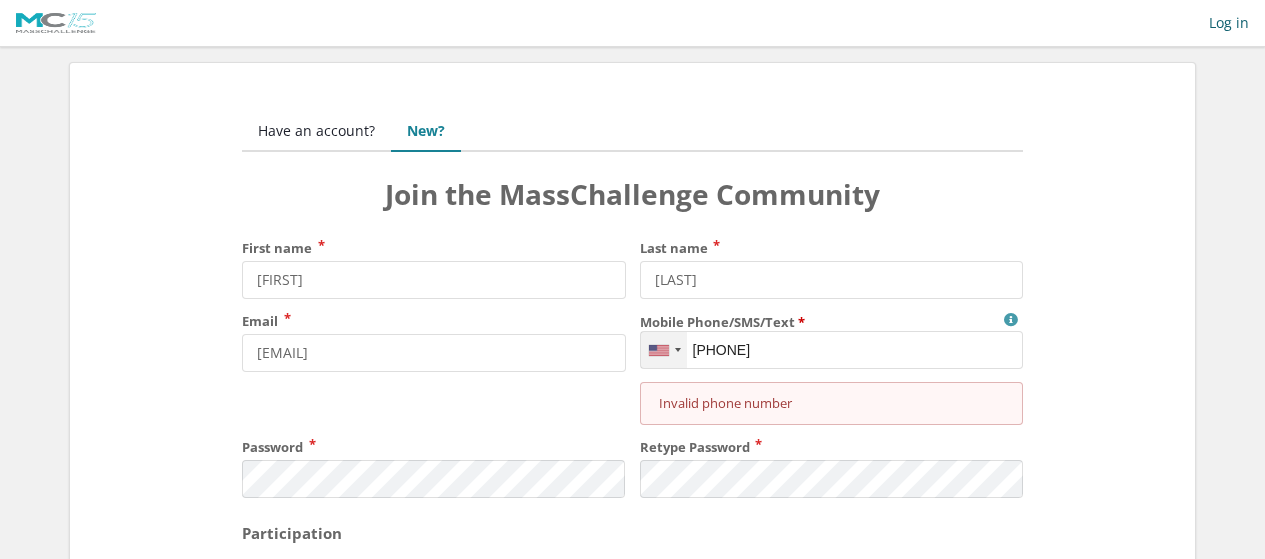click at bounding box center (659, 350) 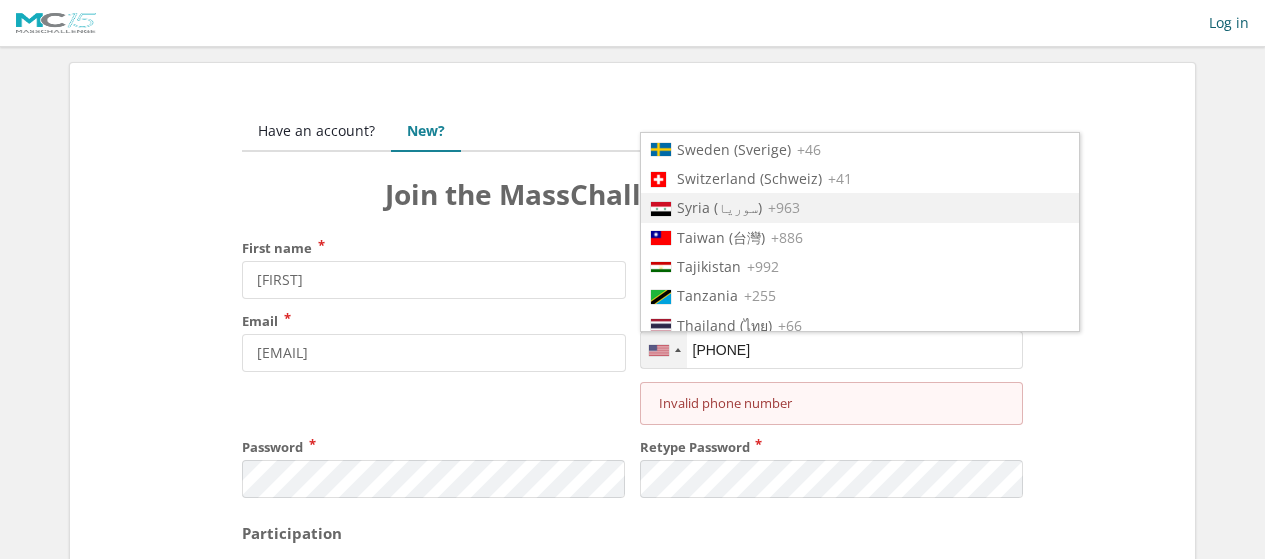 scroll, scrollTop: 6203, scrollLeft: 0, axis: vertical 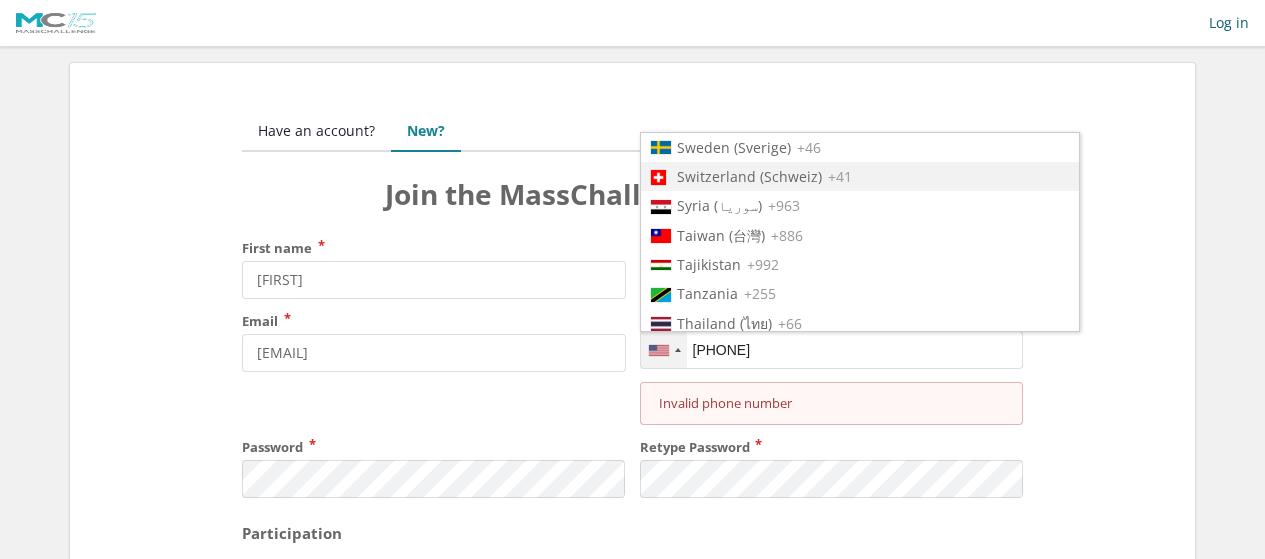 click on "[COUNTRY] ([COUNTRY]) [PHONE]" at bounding box center (860, 176) 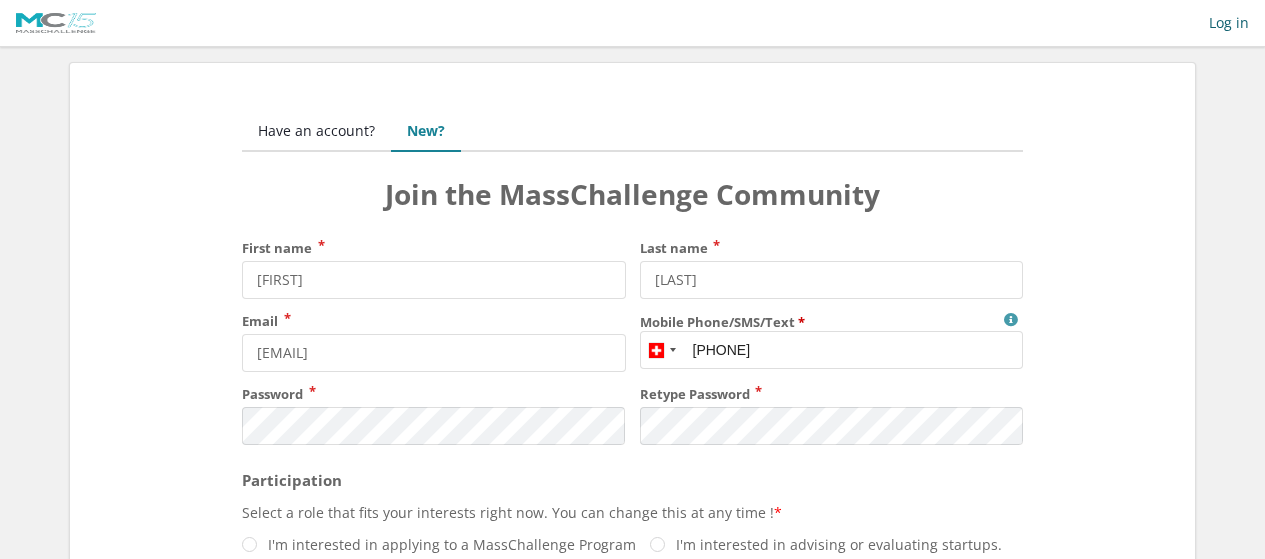 type on "[PHONE]" 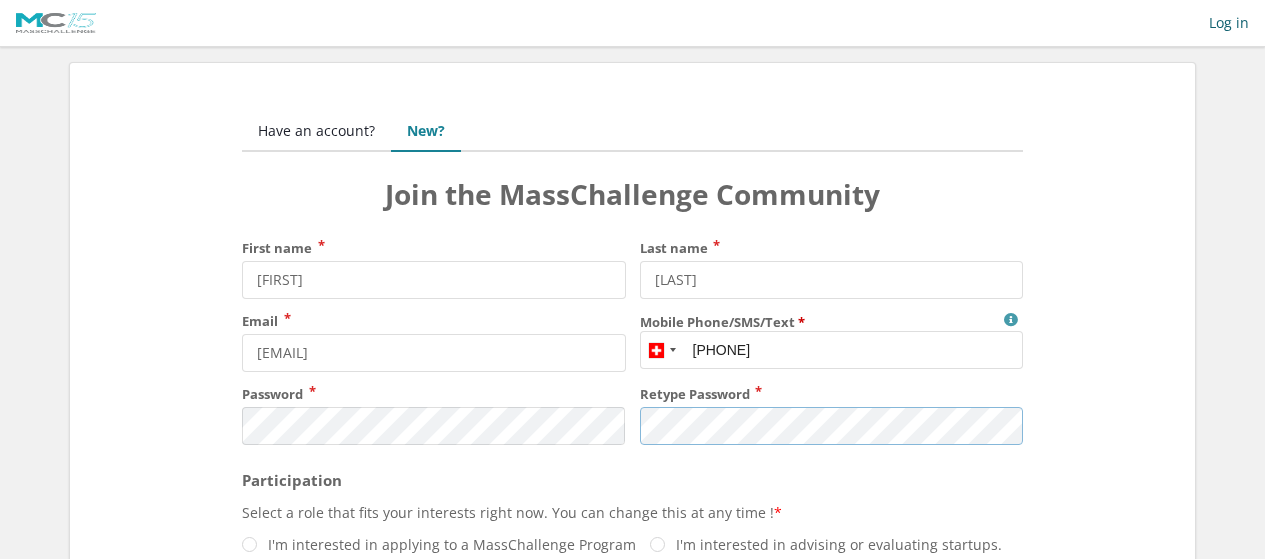 scroll, scrollTop: 1, scrollLeft: 0, axis: vertical 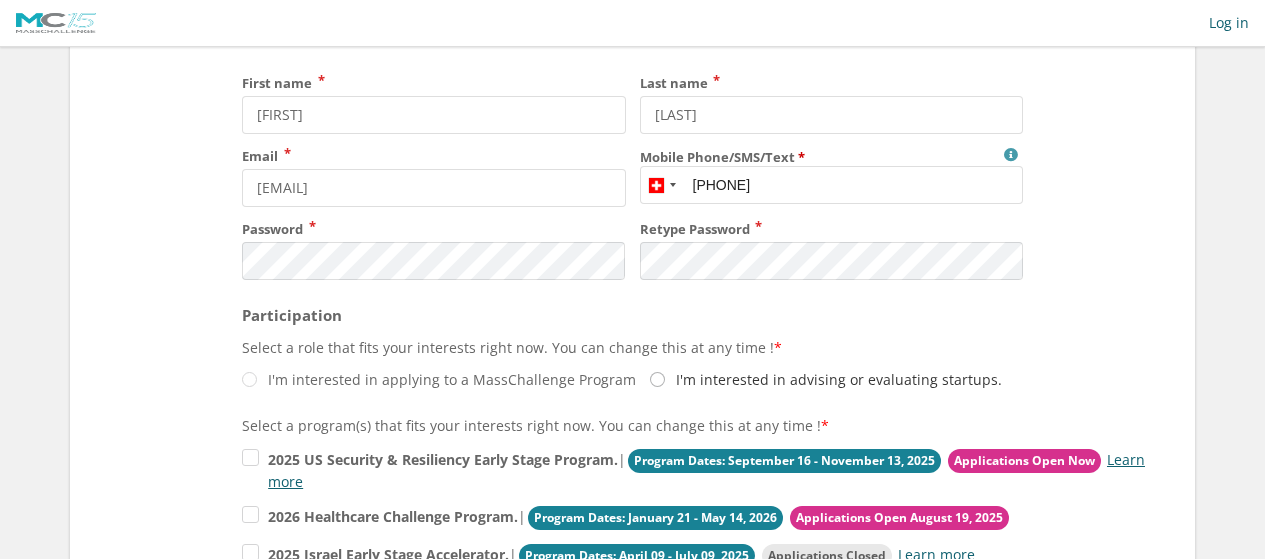 click on "I'm interested in advising or evaluating startups." at bounding box center [439, 379] 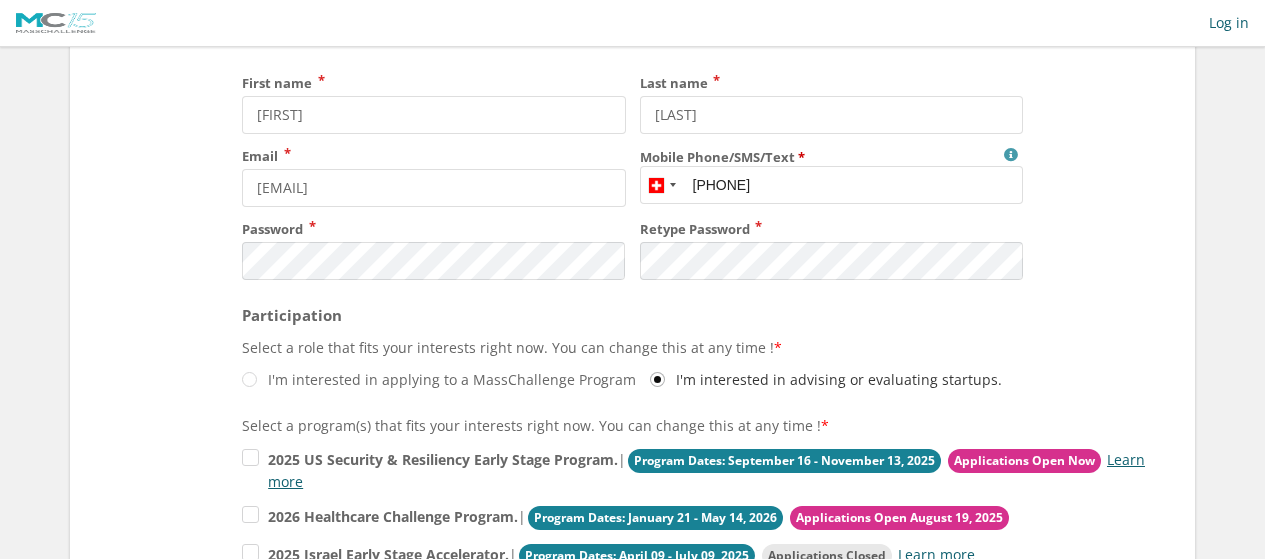 scroll, scrollTop: 0, scrollLeft: 0, axis: both 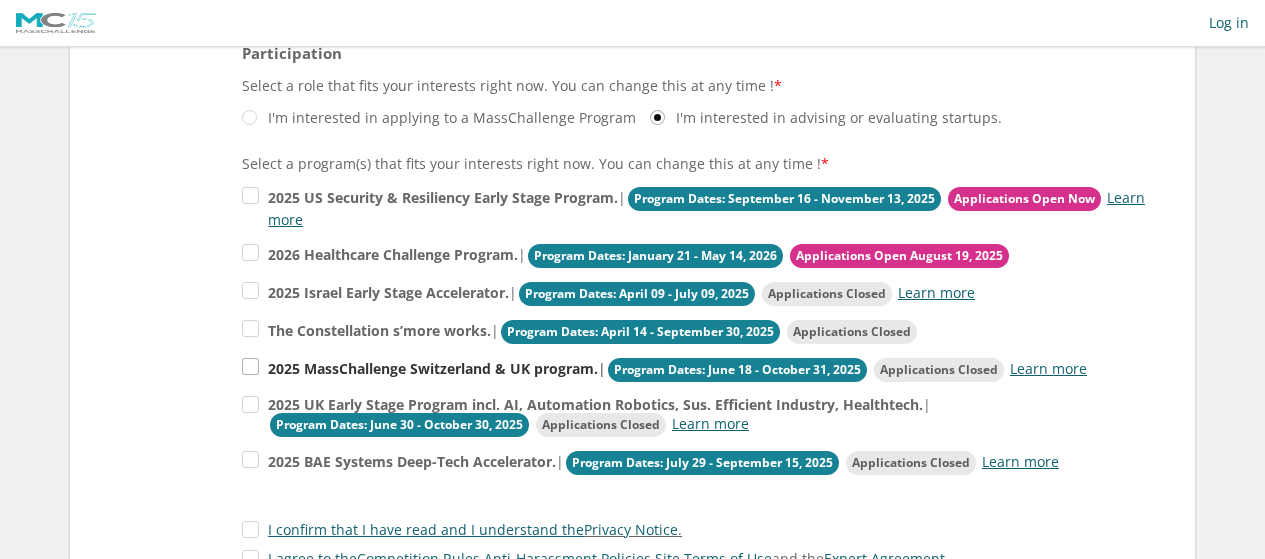 click on "2025 MassChallenge Switzerland & UK program.   |
Program Dates:
June 18 - October 31, 2025
Applications Closed
Learn more" at bounding box center [697, 207] 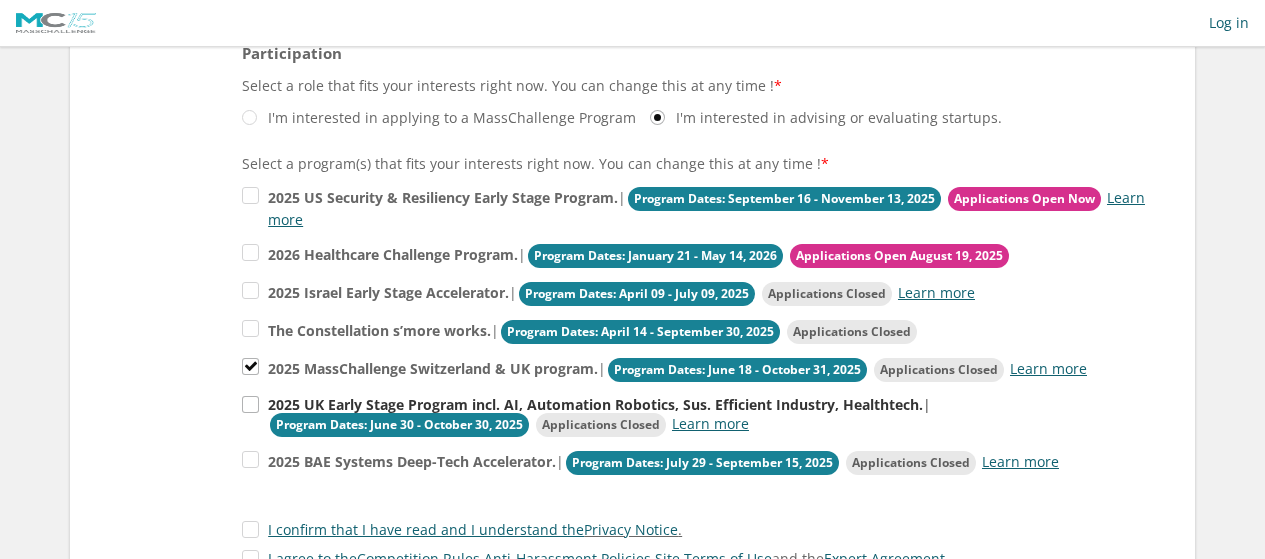 click on "2025 UK Early Stage Program incl. AI, Automation Robotics, Sus. Efficient Industry, Healthtech.   |
Program Dates:
June 30 - October 30, 2025
Applications Closed
Learn more" at bounding box center (697, 207) 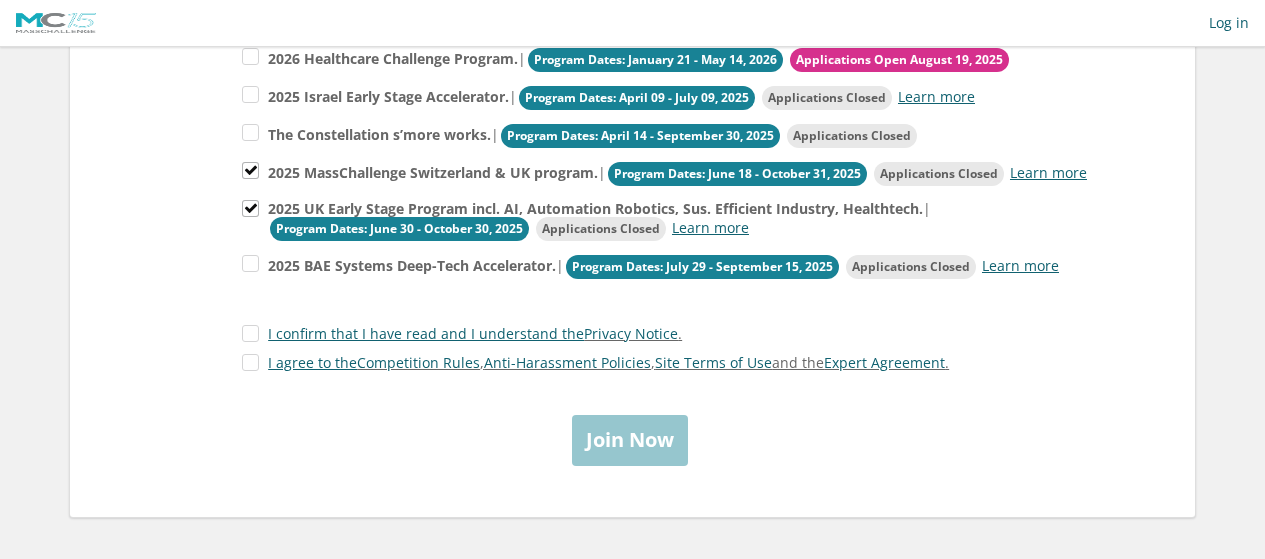 scroll, scrollTop: 614, scrollLeft: 0, axis: vertical 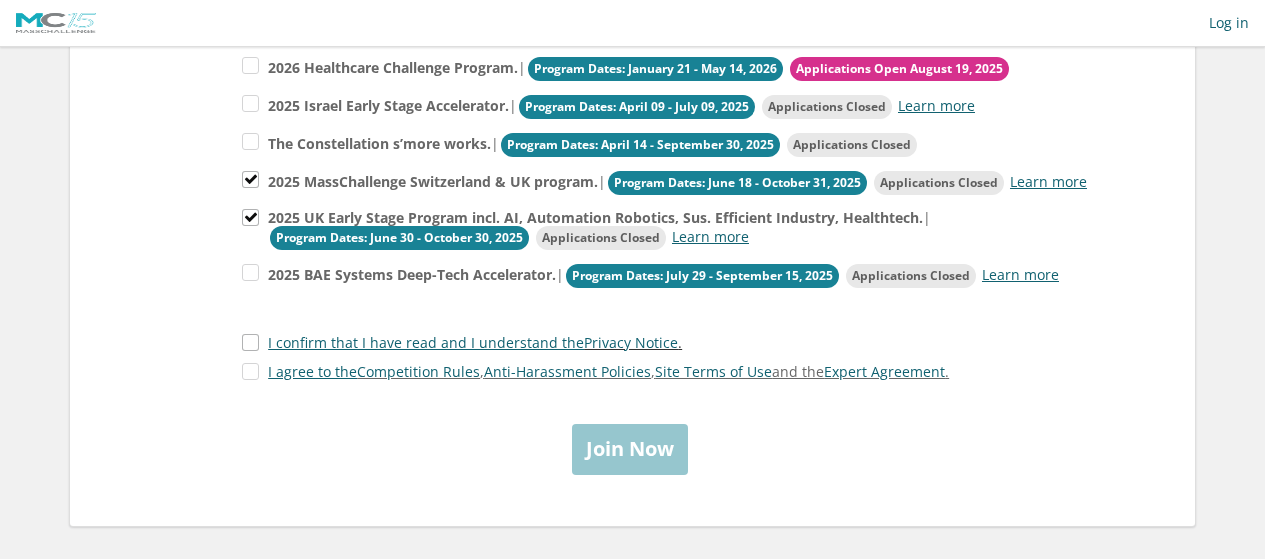 click on "I confirm that I have read and I understand the  Privacy Notice ." at bounding box center [462, 342] 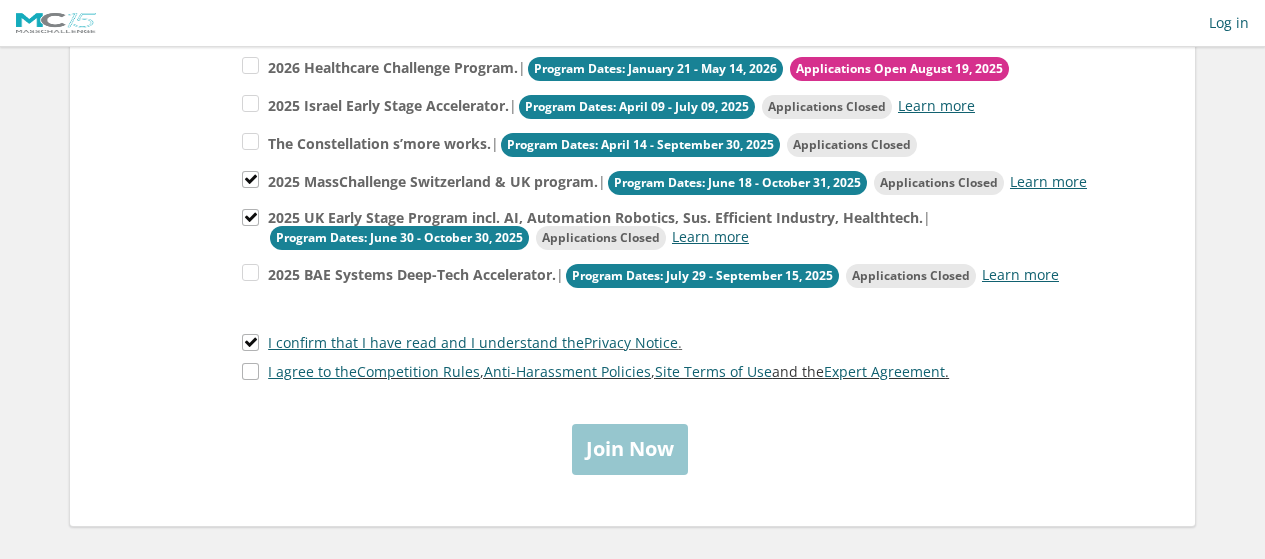 click on "I agree to the  Competition Rules ,  Anti-Harassment Policies ,  Site Terms of Use  and the  Expert Agreement ." at bounding box center (595, 371) 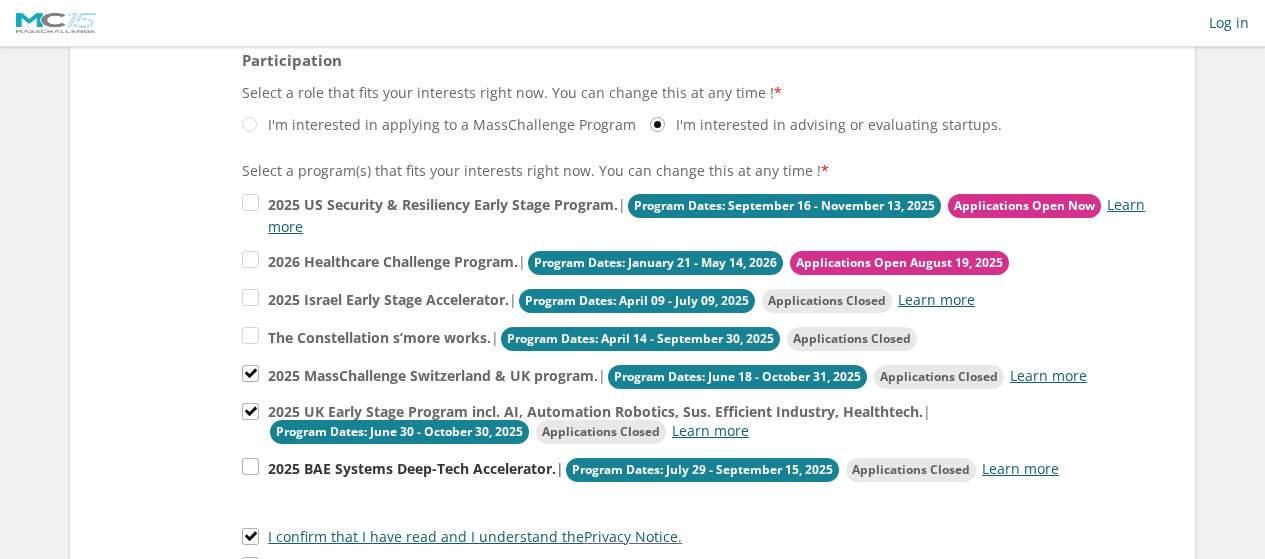 scroll, scrollTop: 419, scrollLeft: 0, axis: vertical 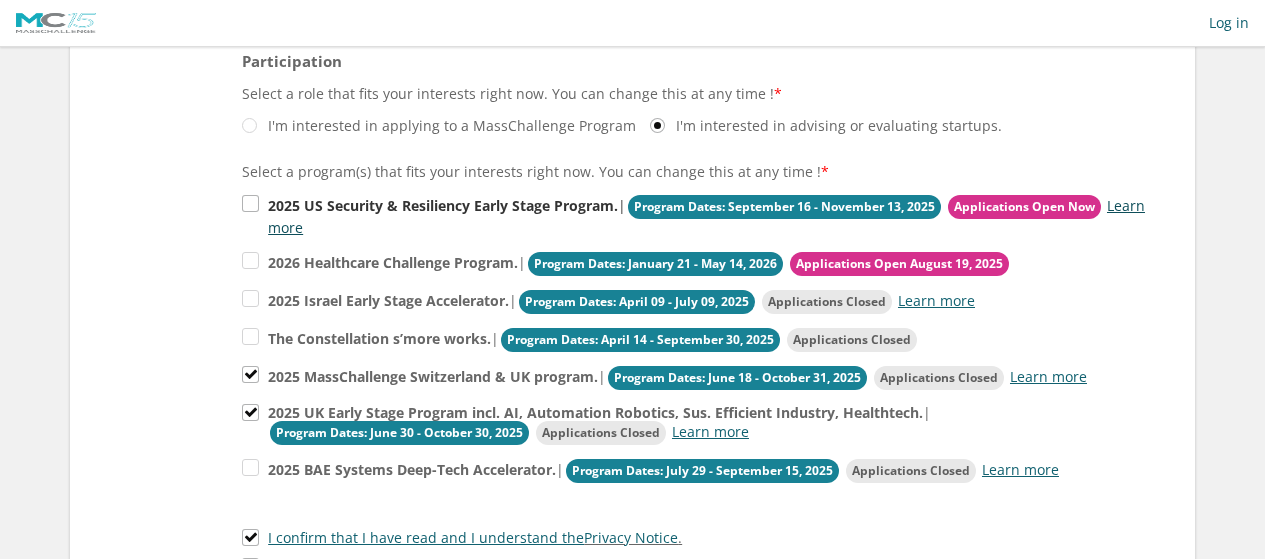 click on "Learn more" at bounding box center (706, 216) 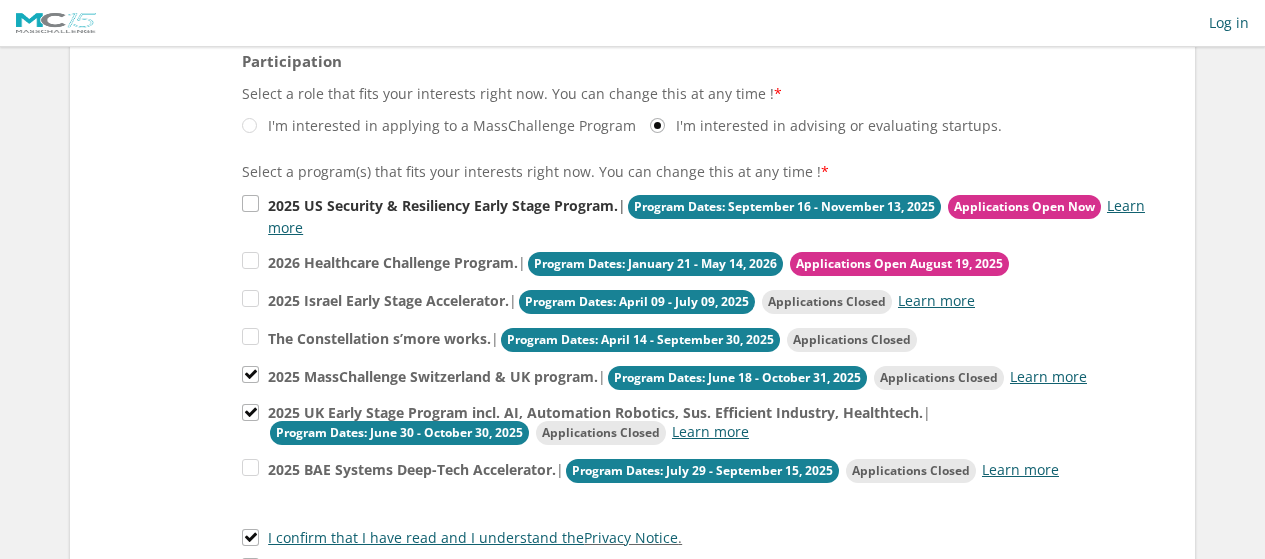 click on "2025 US Security & Resiliency Early Stage Program.   |
Program Dates:
September 16 - November 13, 2025
Applications Open Now
Learn more" at bounding box center [697, 215] 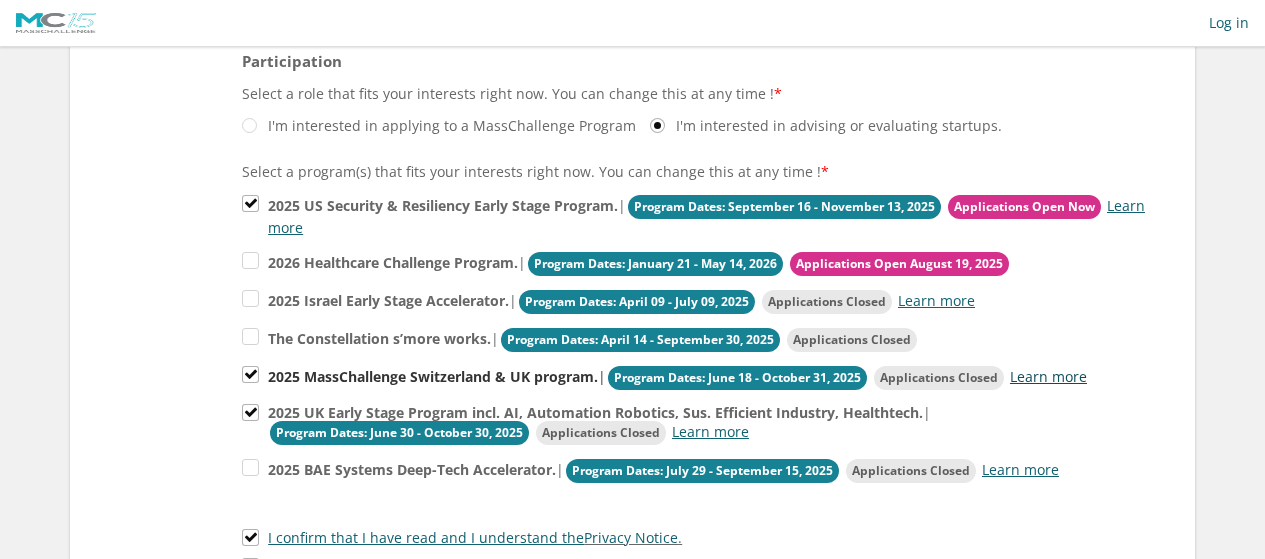 click on "Learn more" at bounding box center (1048, 376) 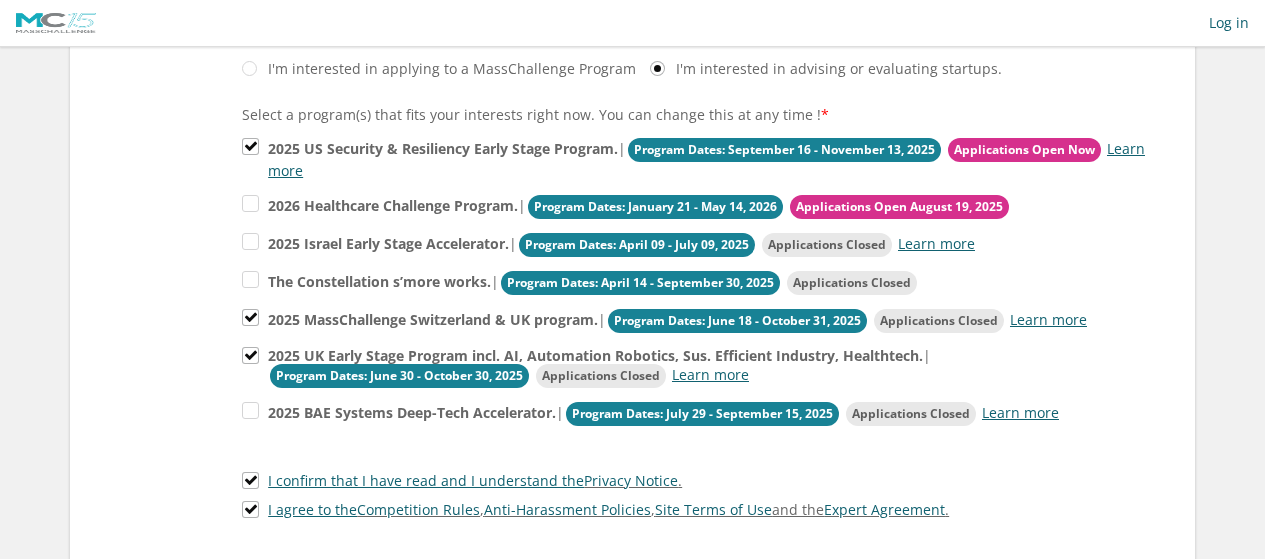 scroll, scrollTop: 477, scrollLeft: 0, axis: vertical 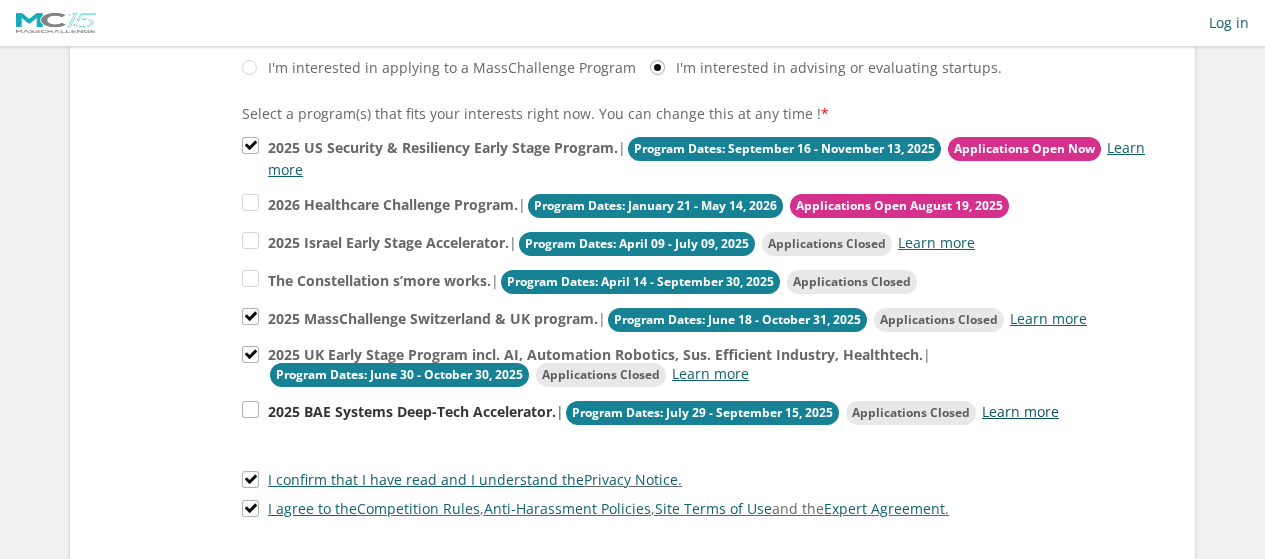 click on "Learn more" at bounding box center [1020, 411] 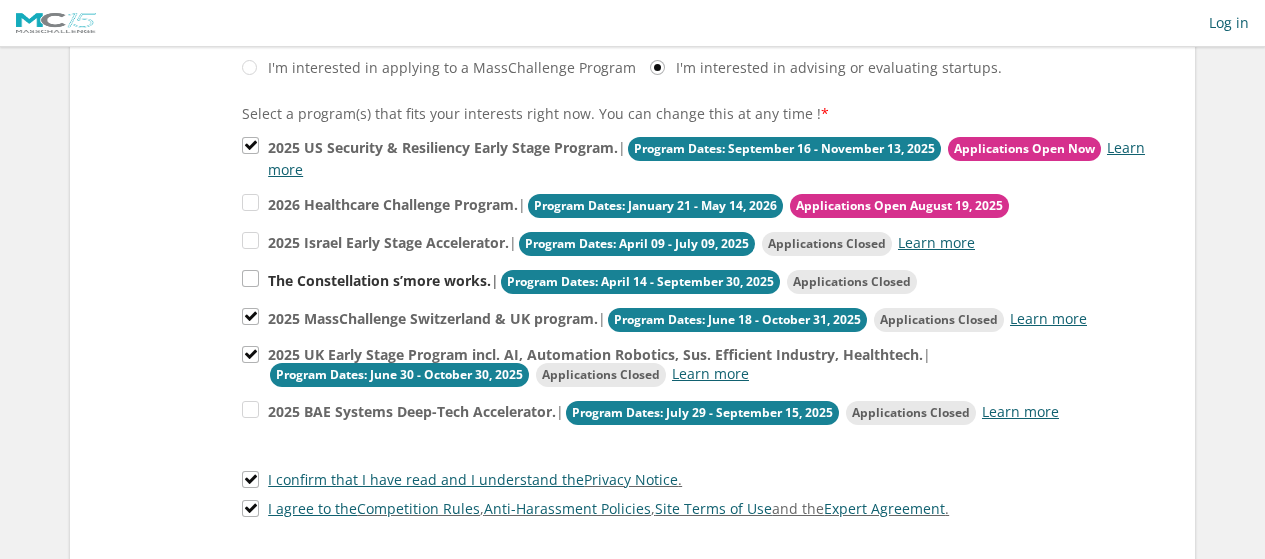 click on "The Constellation s’more works." at bounding box center (443, 147) 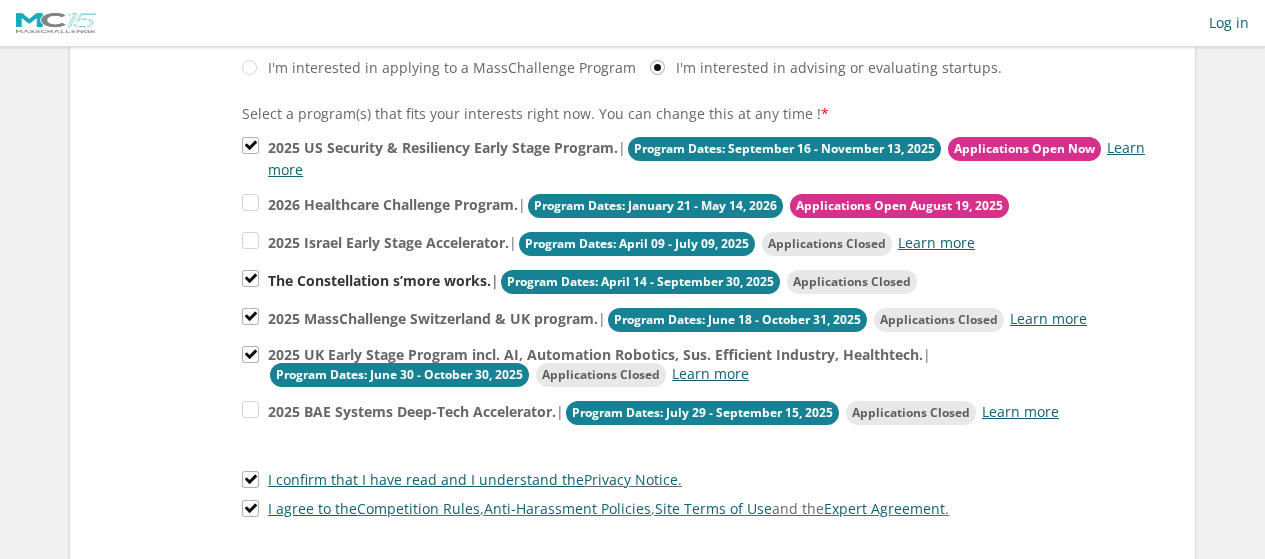 click on "The Constellation s’more works." at bounding box center (443, 147) 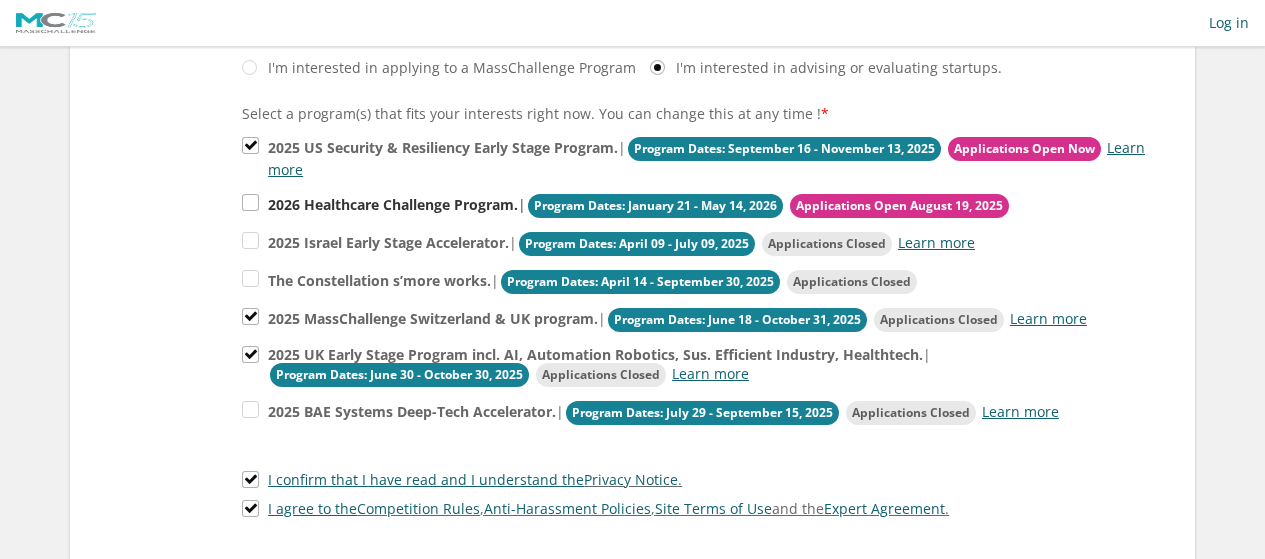 click on "2026 Healthcare Challenge Program." at bounding box center (443, 147) 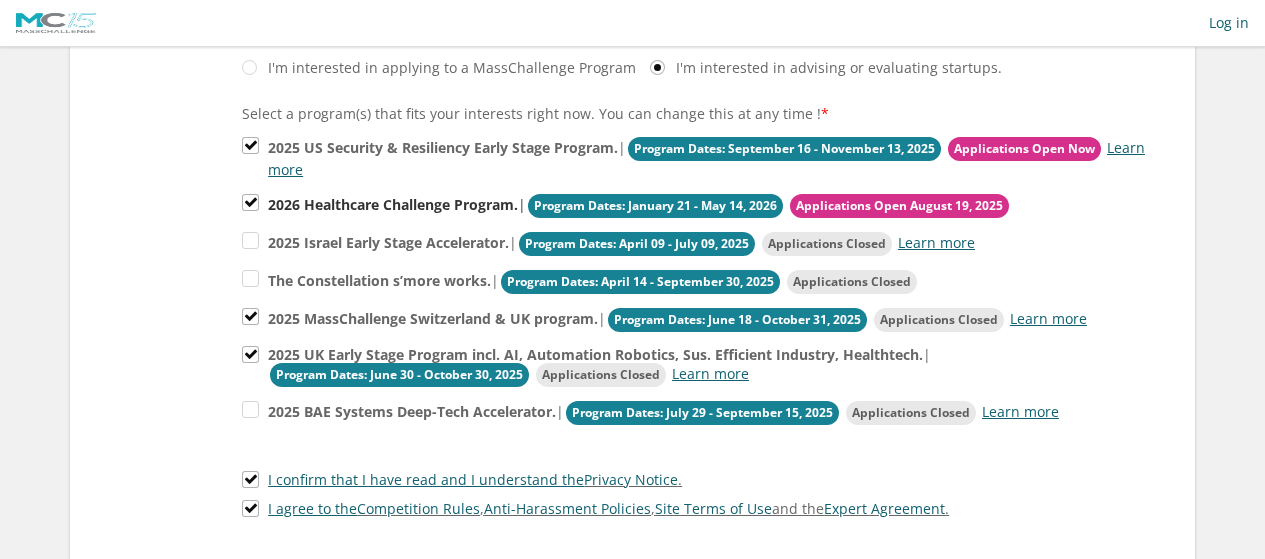 click on "2026 Healthcare Challenge Program." at bounding box center [443, 147] 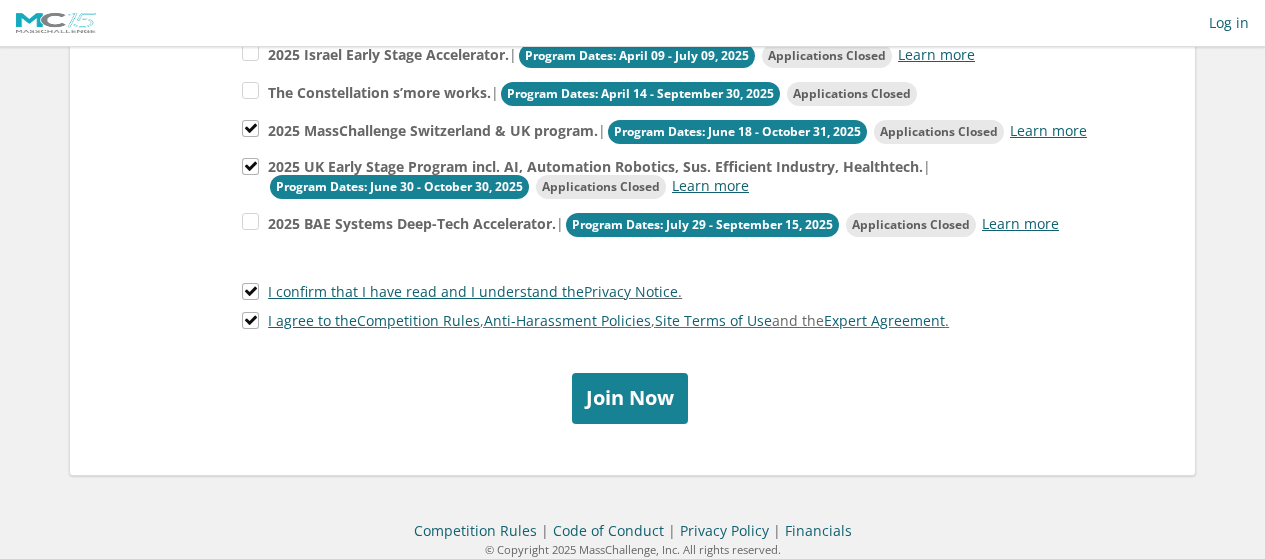 scroll, scrollTop: 666, scrollLeft: 0, axis: vertical 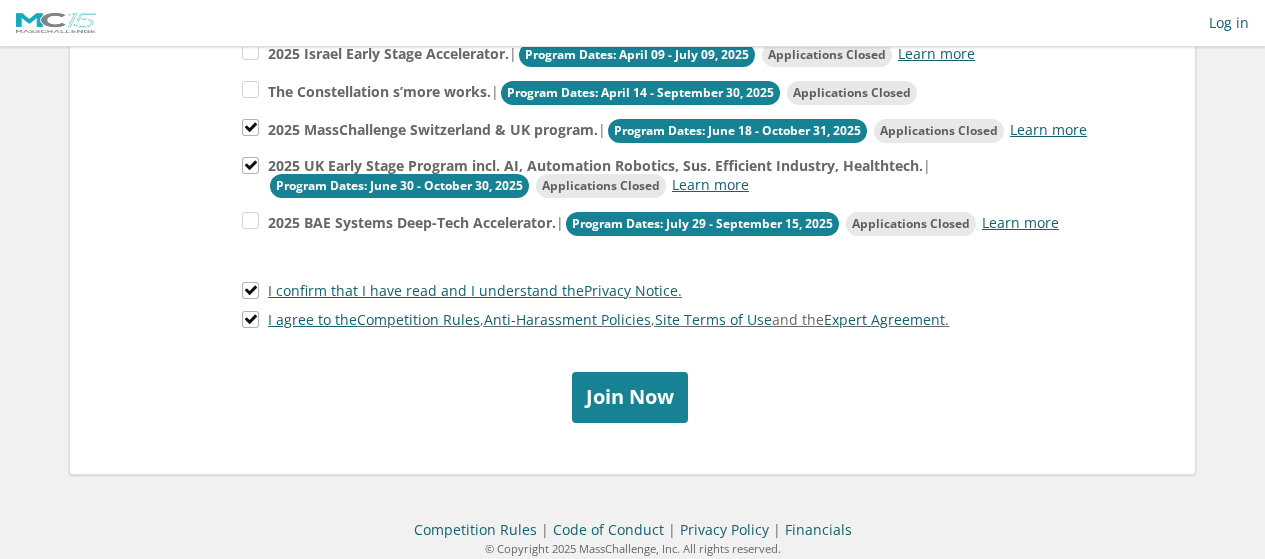 click on "Join Now" at bounding box center (630, 397) 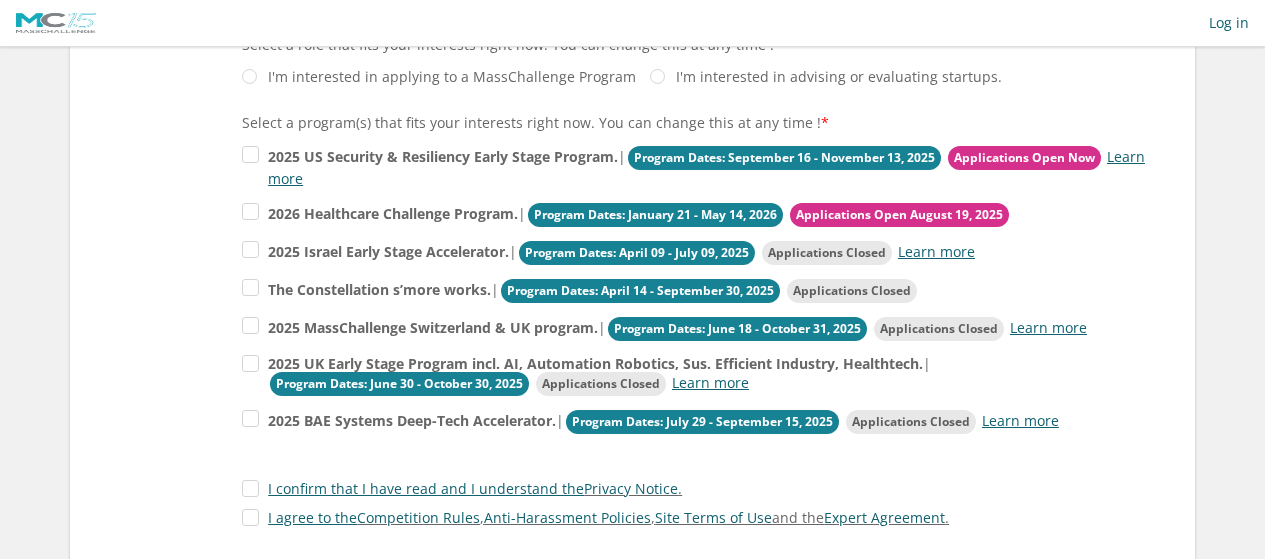 scroll, scrollTop: 469, scrollLeft: 0, axis: vertical 